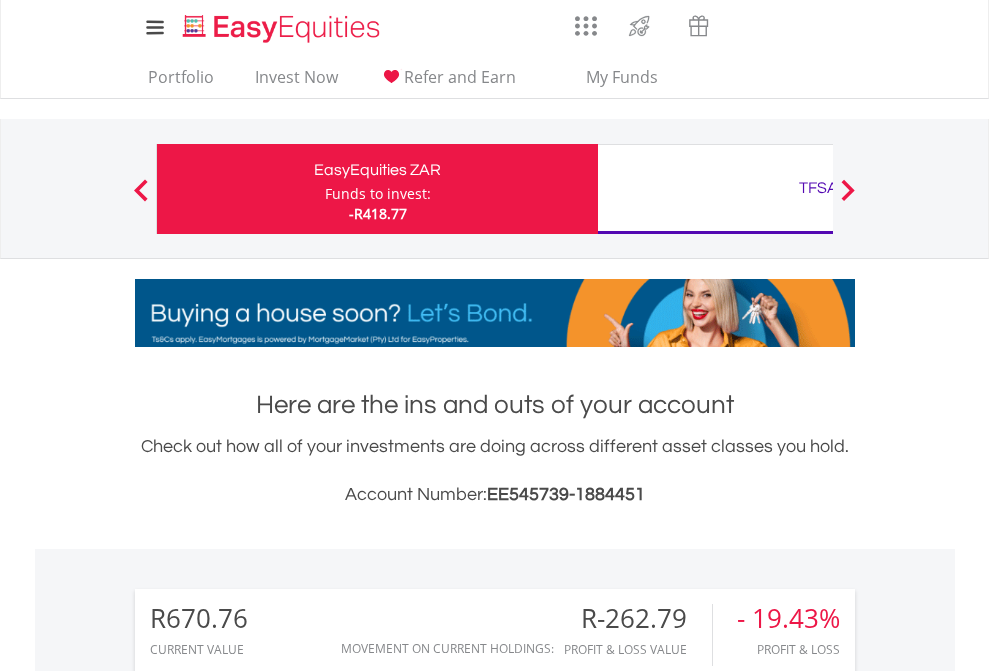 scroll, scrollTop: 0, scrollLeft: 0, axis: both 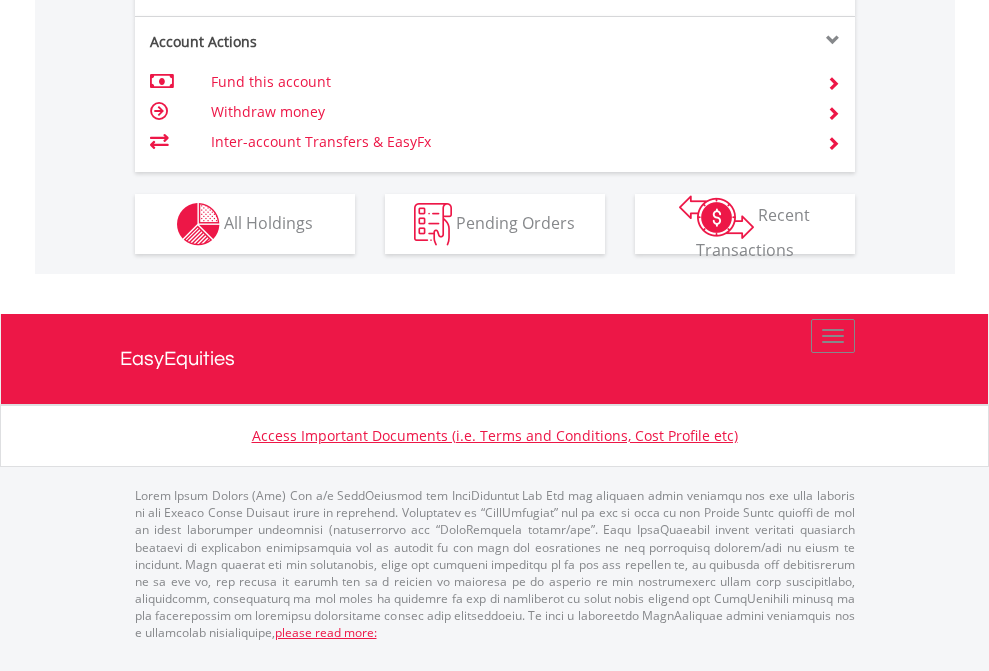 click on "Investment types" at bounding box center (706, -337) 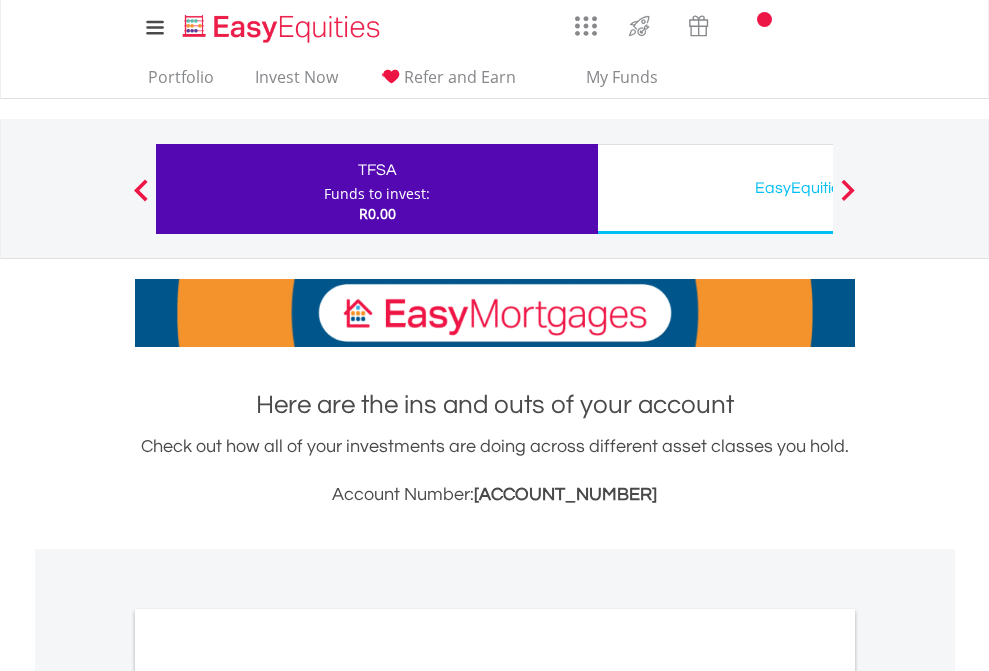 scroll, scrollTop: 0, scrollLeft: 0, axis: both 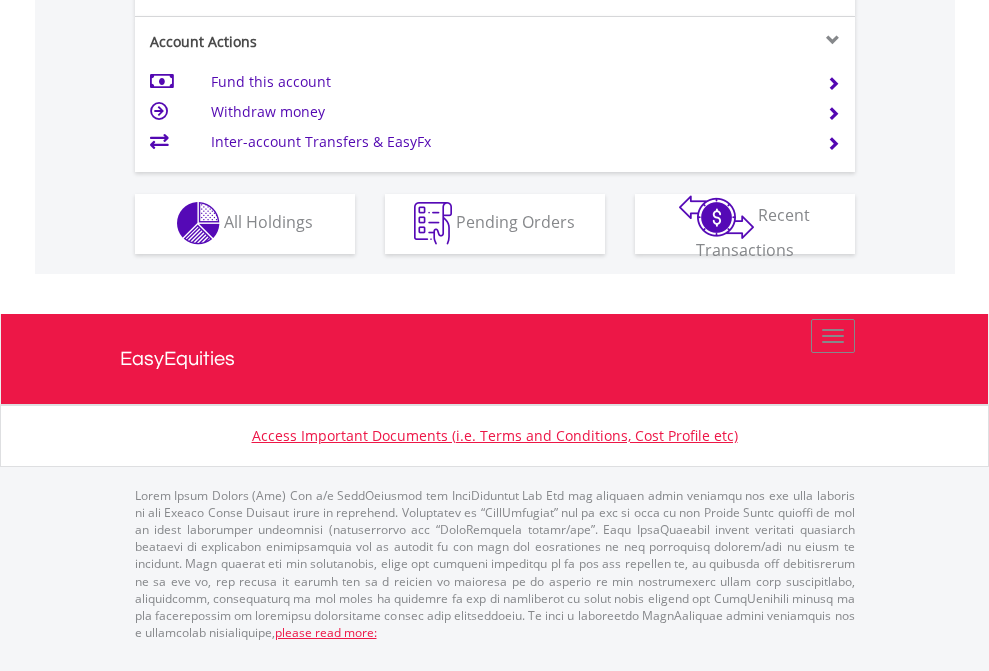 click on "Investment types" at bounding box center (706, -353) 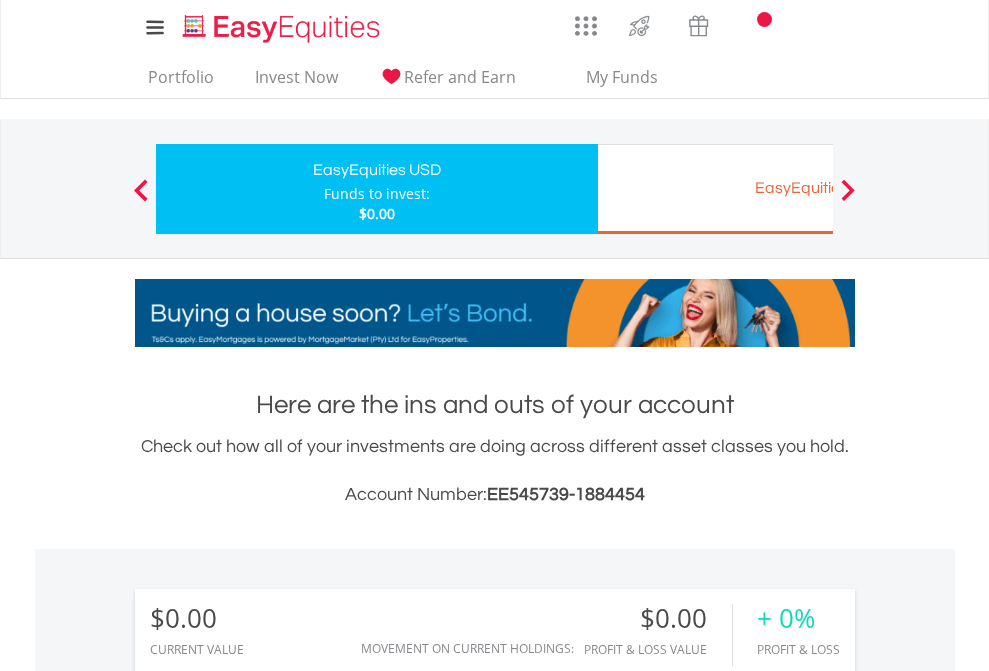 scroll, scrollTop: 0, scrollLeft: 0, axis: both 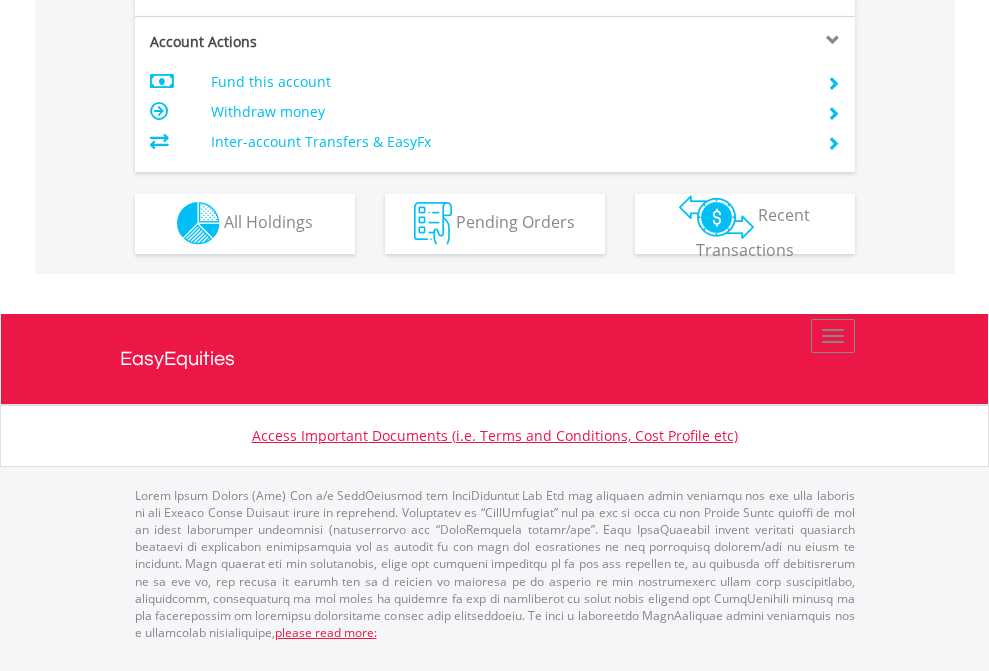 click on "Investment types" at bounding box center (706, -353) 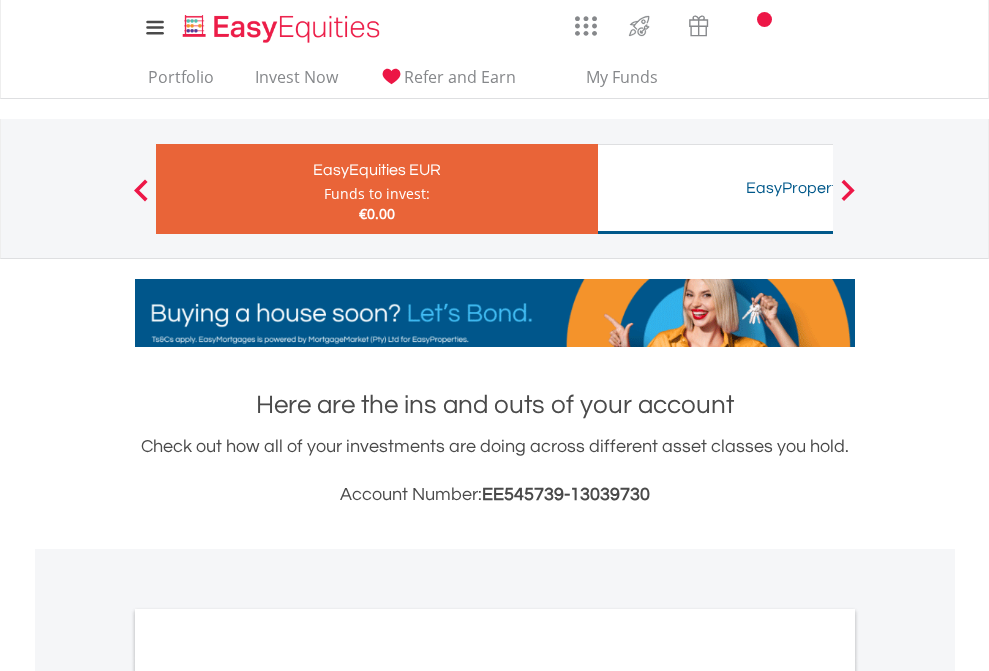 scroll, scrollTop: 0, scrollLeft: 0, axis: both 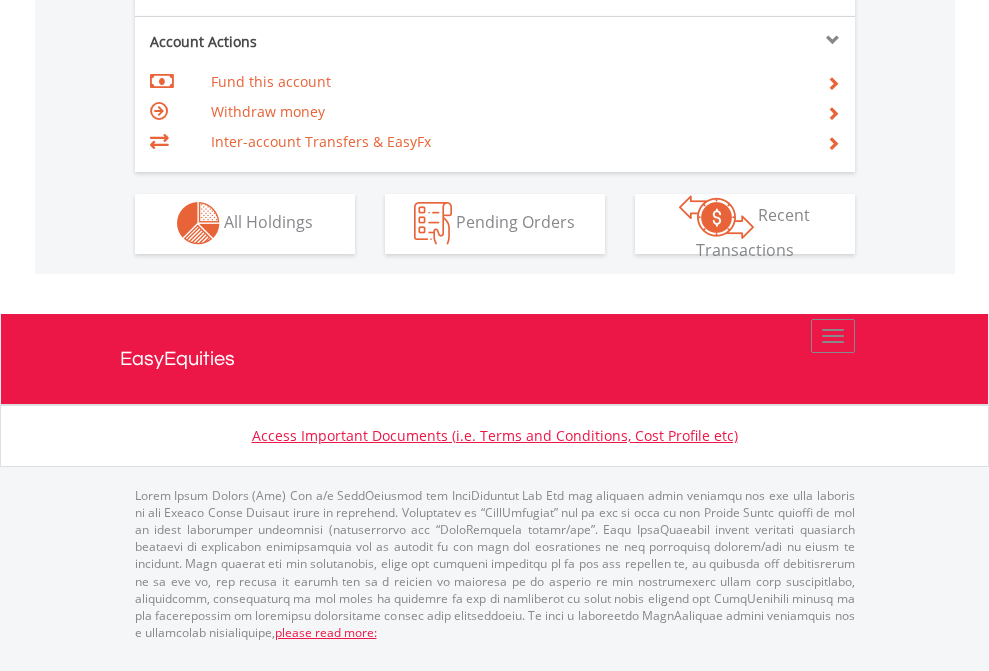 click on "Investment types" at bounding box center [706, -353] 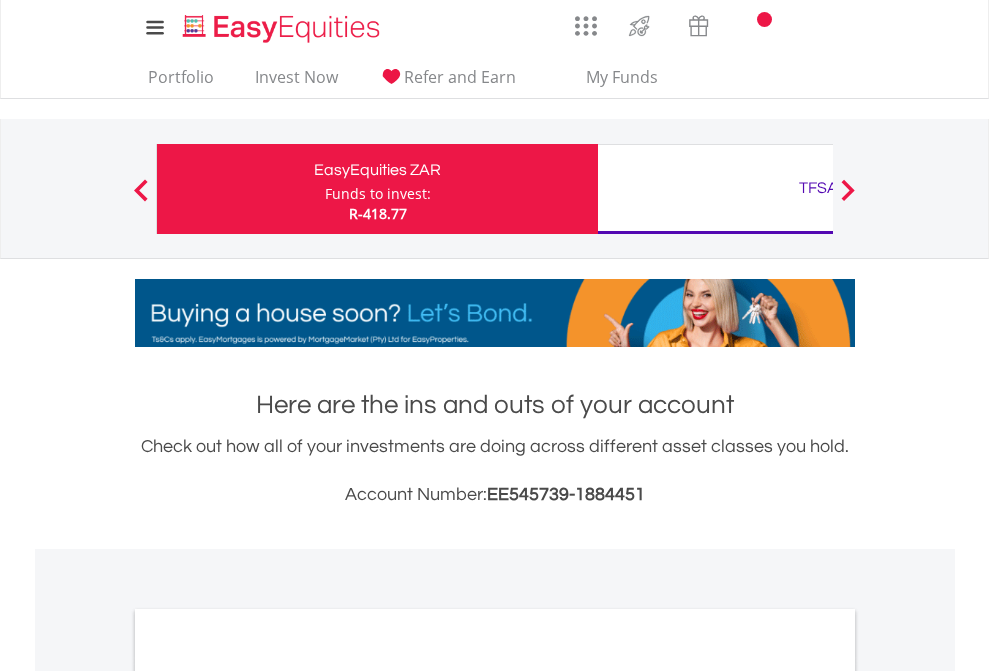 scroll, scrollTop: 1202, scrollLeft: 0, axis: vertical 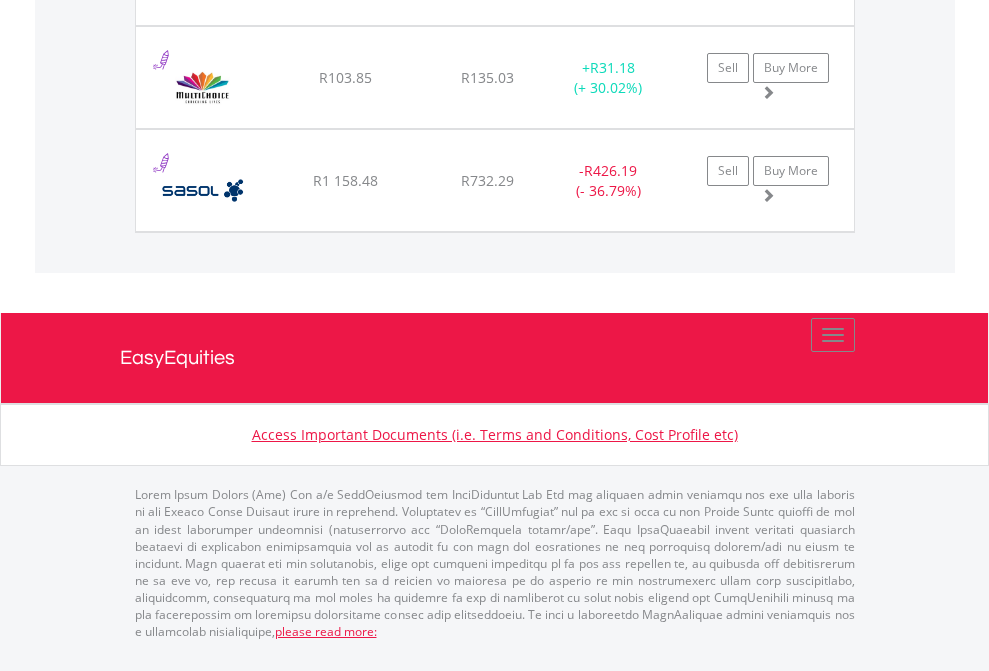 click on "TFSA" at bounding box center (818, -1545) 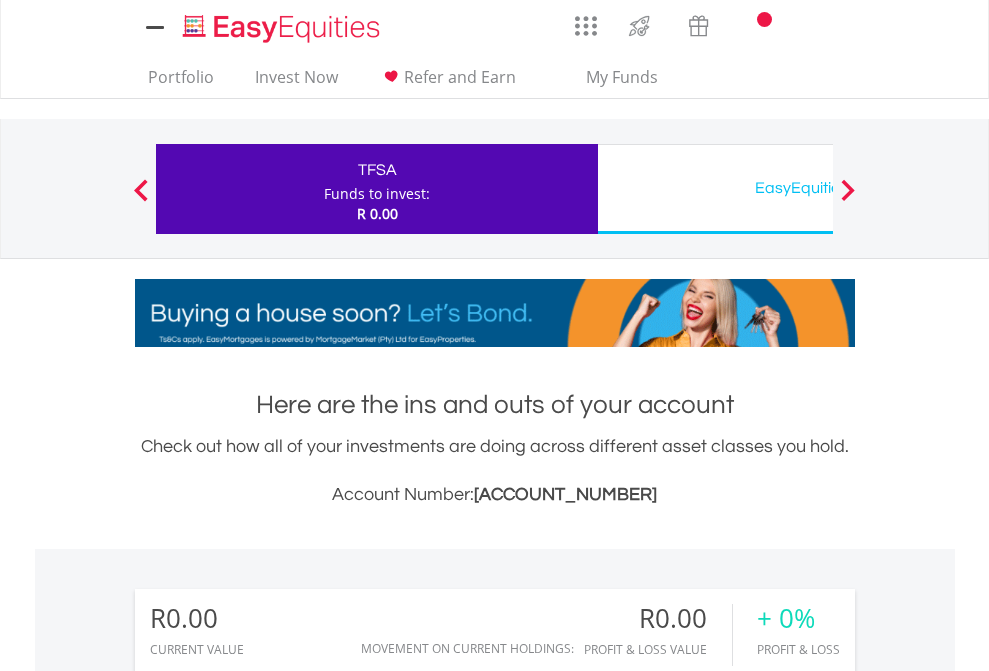 scroll, scrollTop: 0, scrollLeft: 0, axis: both 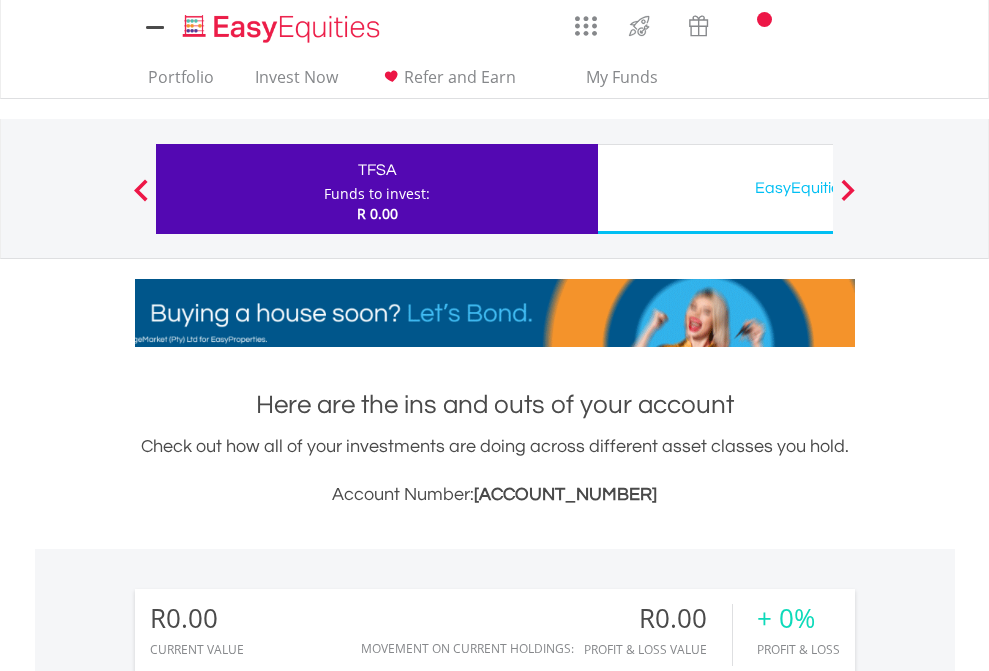 click on "All Holdings" at bounding box center (268, 1442) 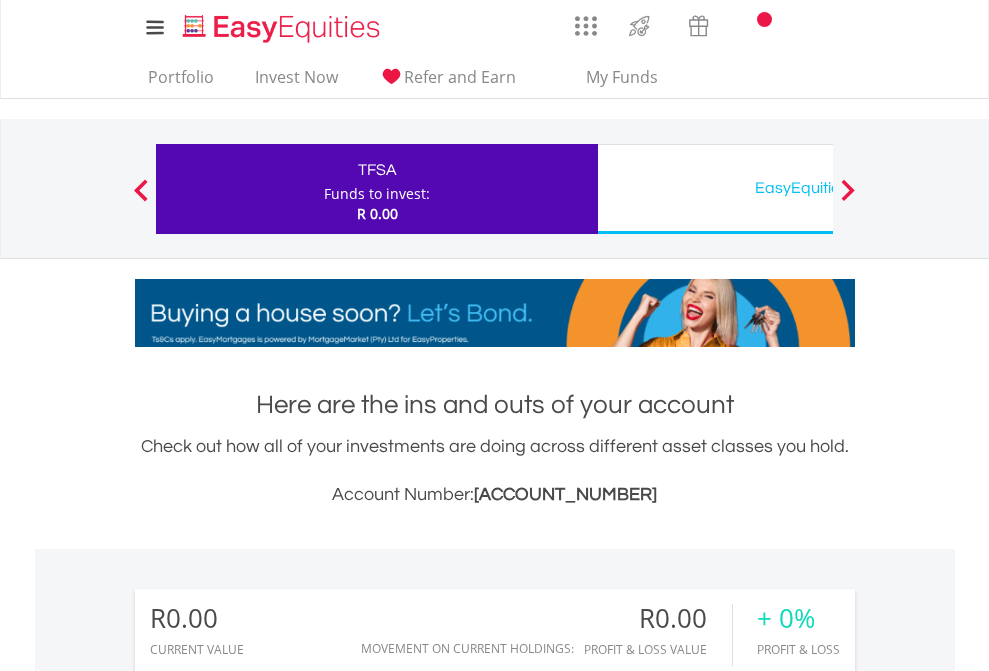 scroll, scrollTop: 1486, scrollLeft: 0, axis: vertical 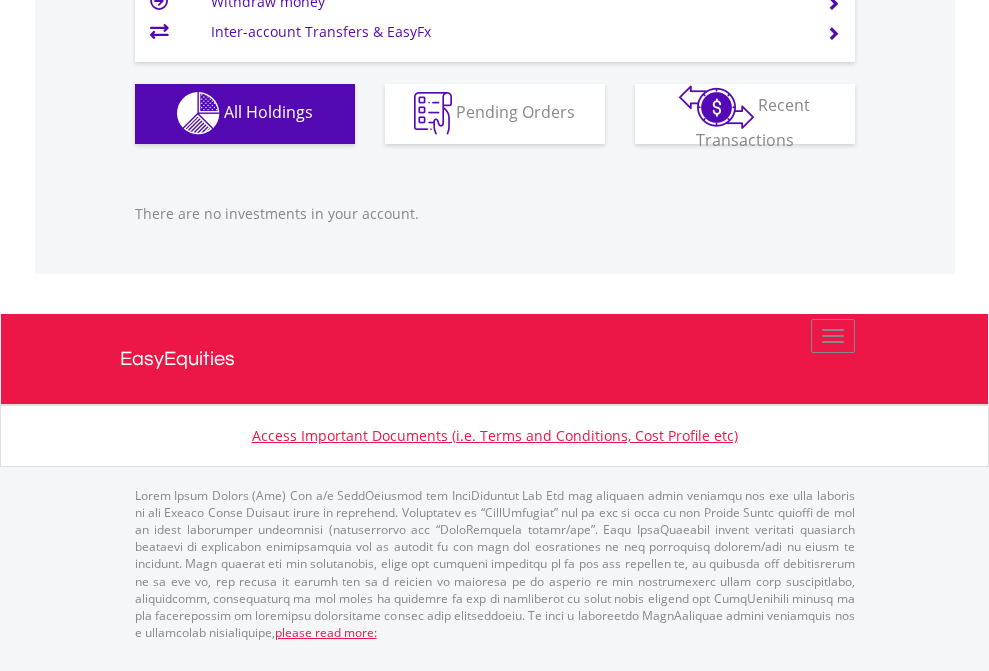 click on "EasyEquities USD" at bounding box center (818, -1142) 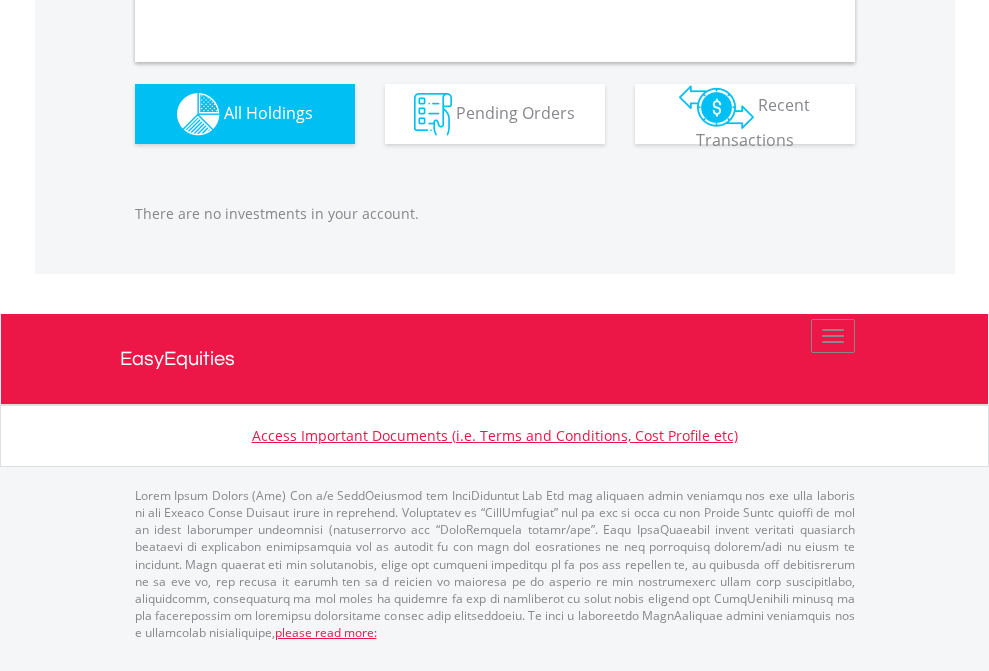 scroll, scrollTop: 1980, scrollLeft: 0, axis: vertical 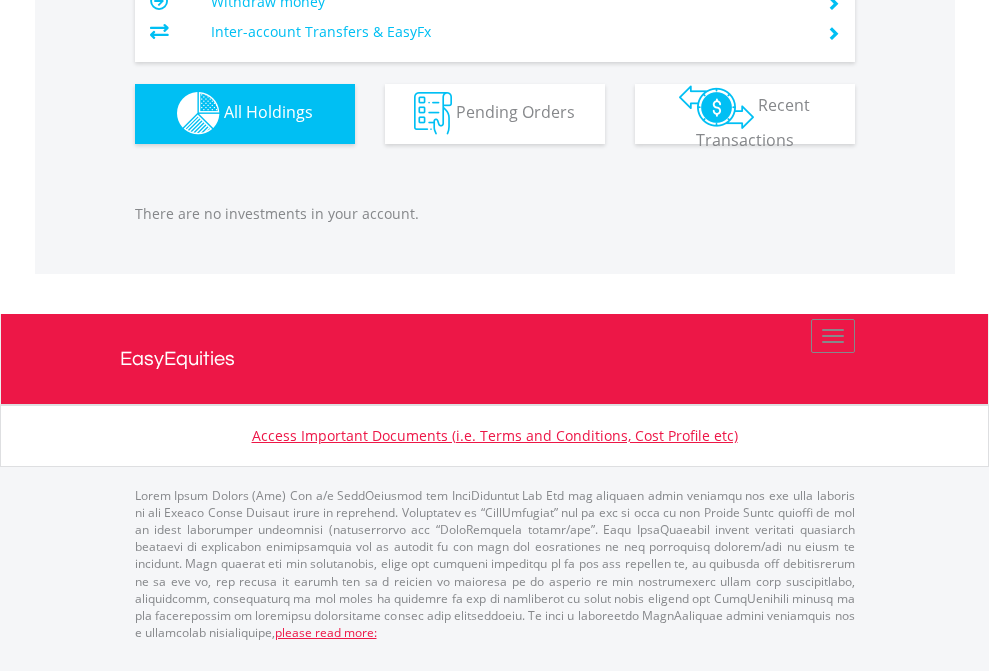 click on "EasyEquities EUR" at bounding box center [818, -1142] 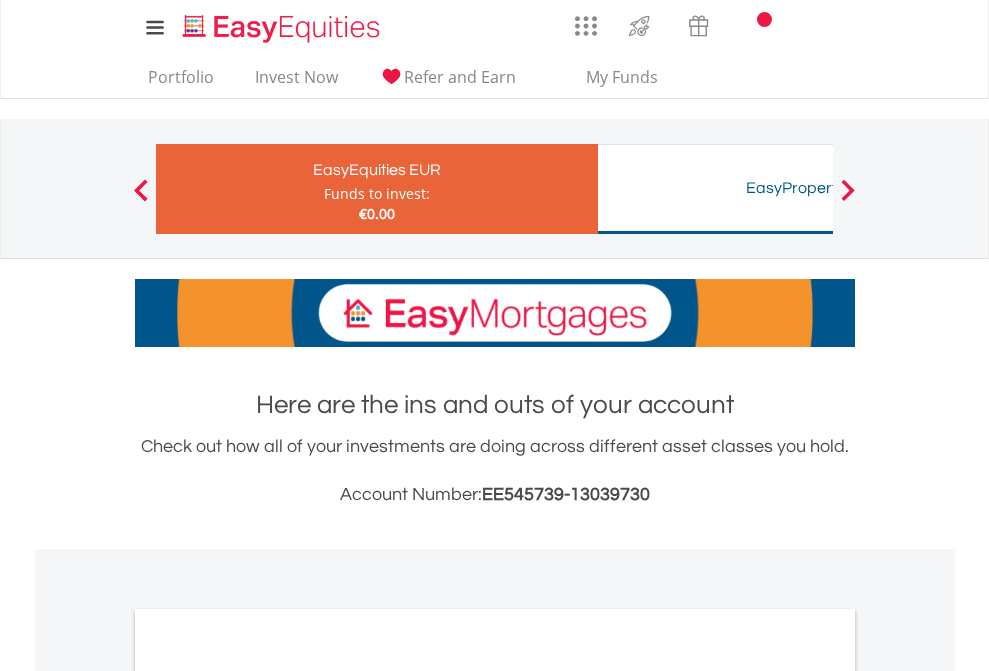 scroll, scrollTop: 0, scrollLeft: 0, axis: both 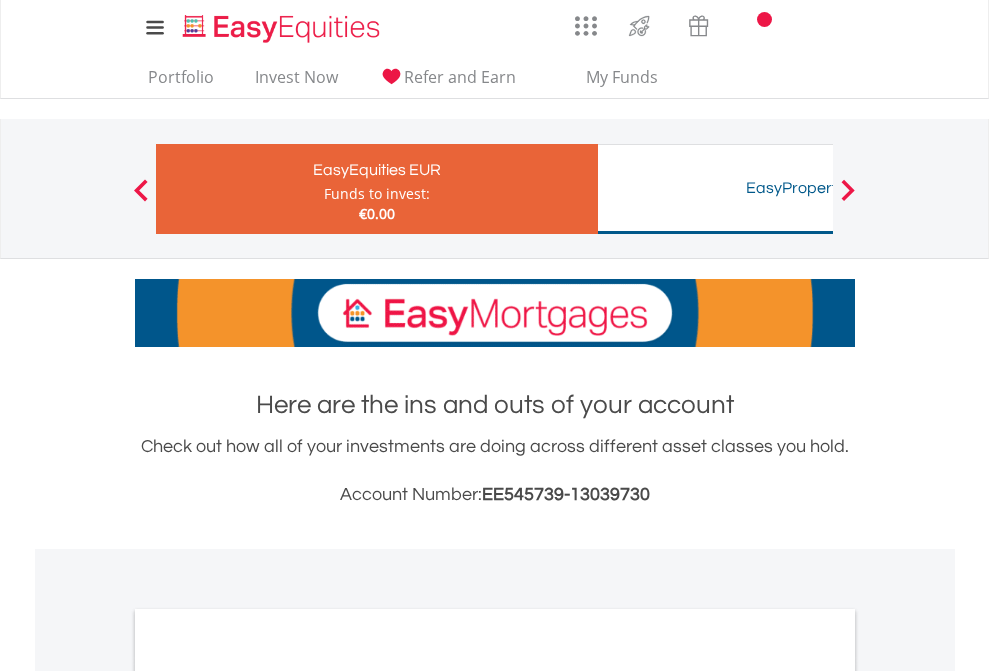 click on "All Holdings" at bounding box center [268, 1096] 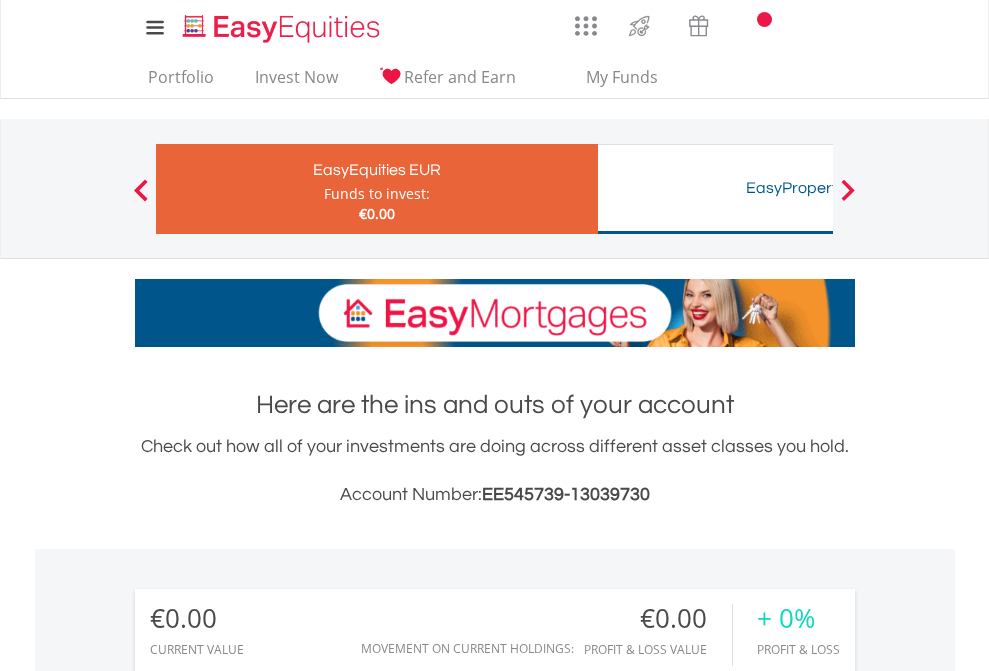 scroll, scrollTop: 1202, scrollLeft: 0, axis: vertical 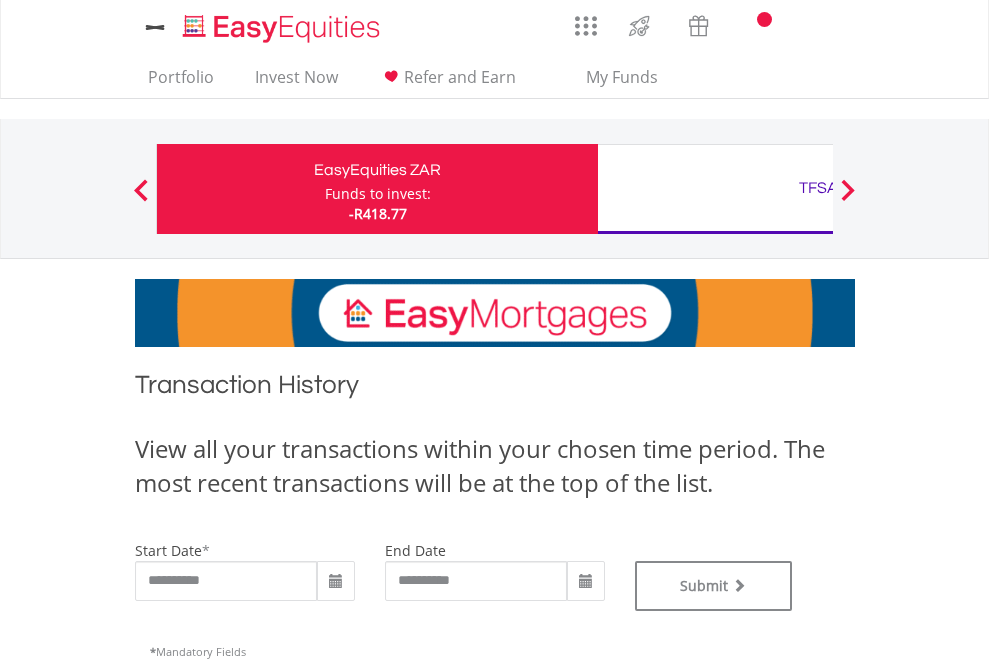 type on "**********" 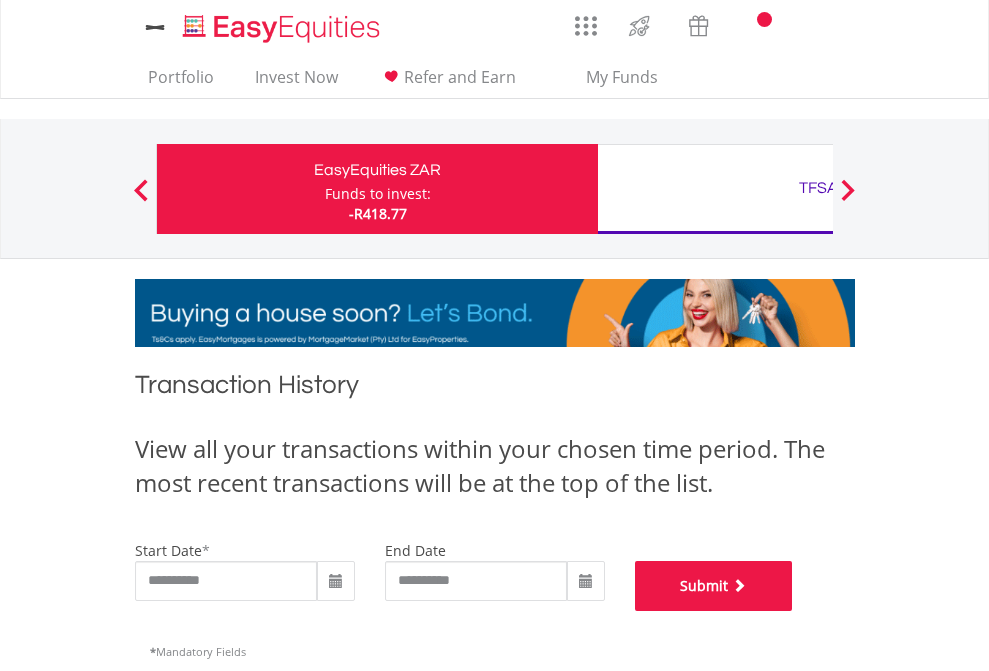 click on "Submit" at bounding box center [714, 586] 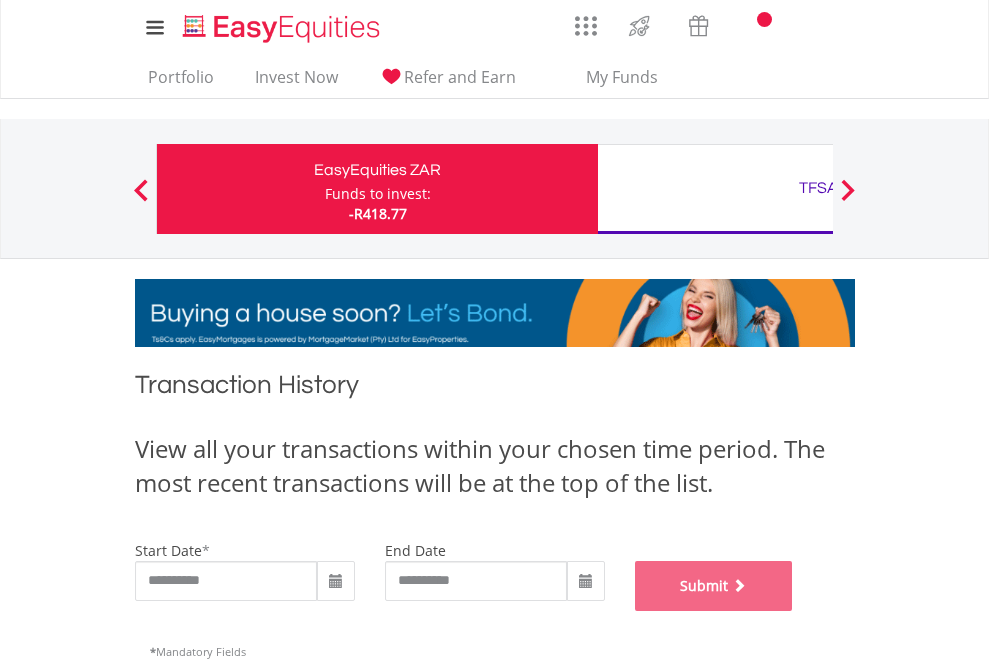 scroll, scrollTop: 811, scrollLeft: 0, axis: vertical 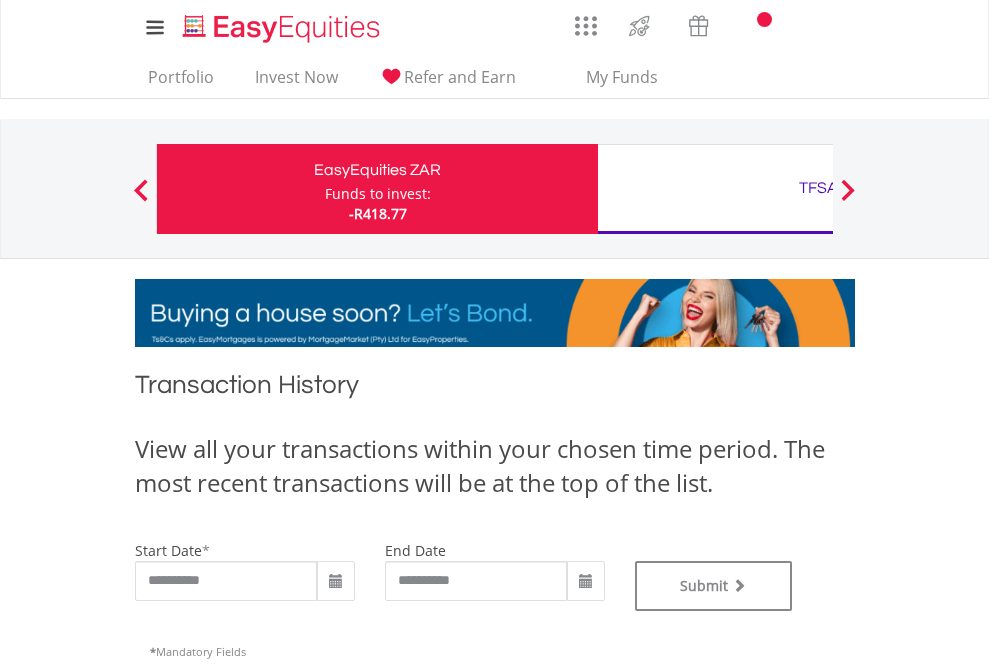 click on "TFSA" at bounding box center [818, 188] 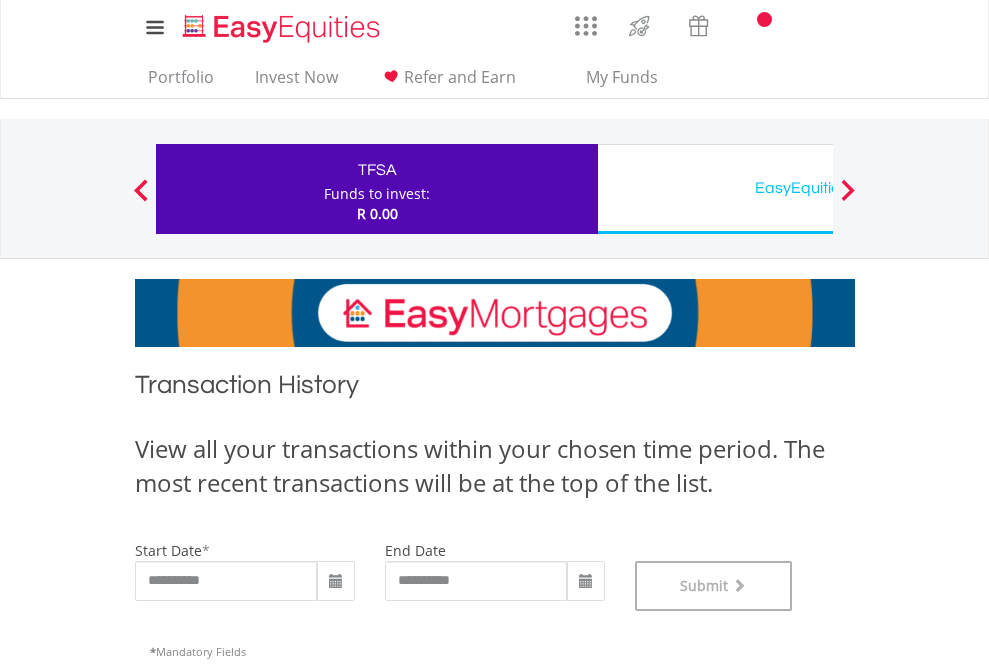 scroll, scrollTop: 811, scrollLeft: 0, axis: vertical 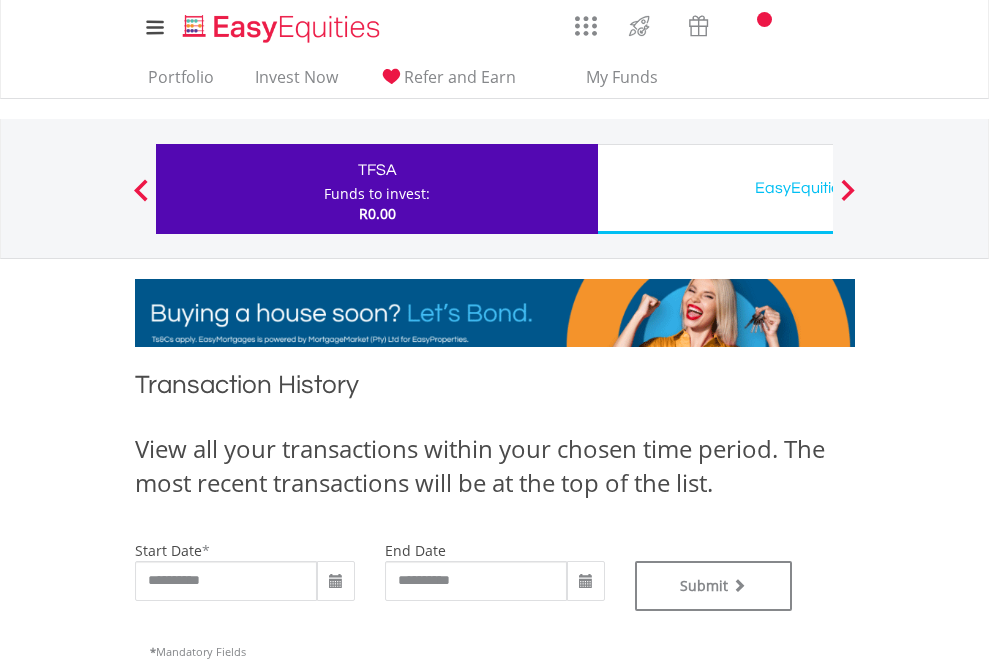 click on "EasyEquities USD" at bounding box center (818, 188) 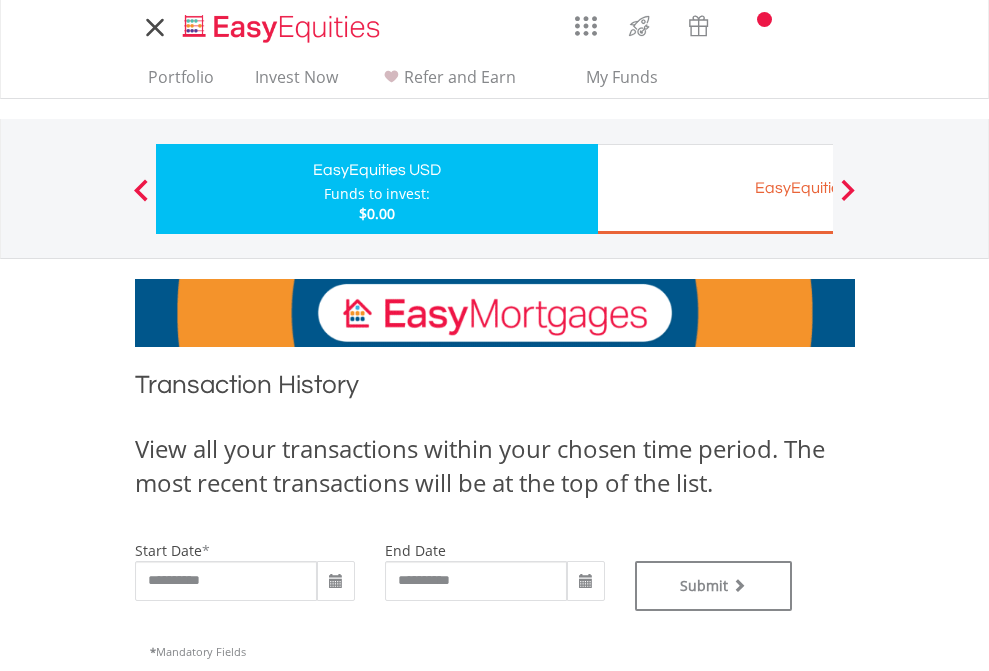 scroll, scrollTop: 0, scrollLeft: 0, axis: both 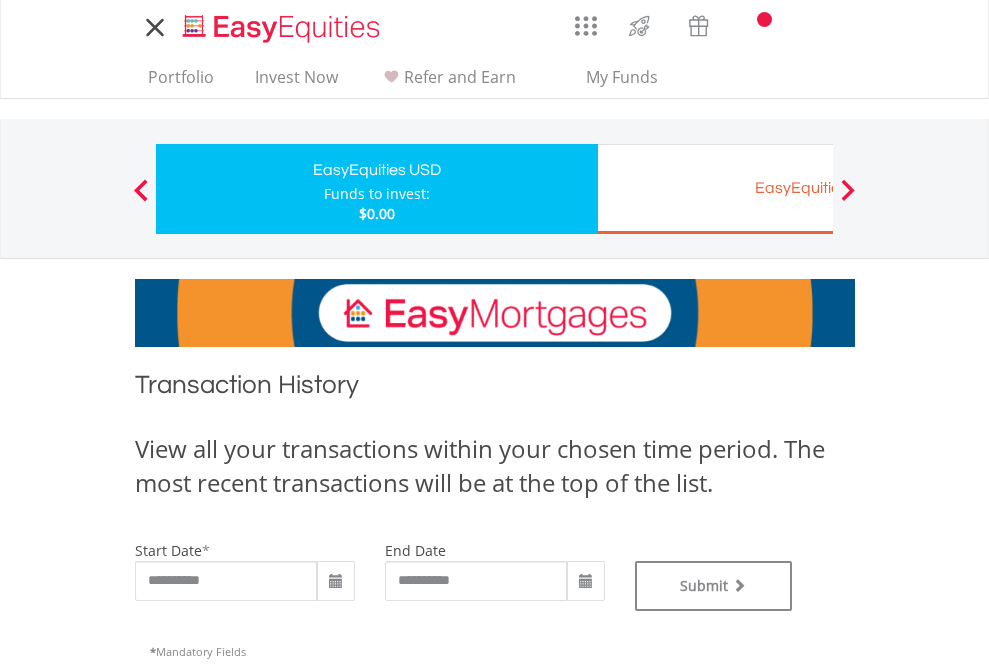 type on "**********" 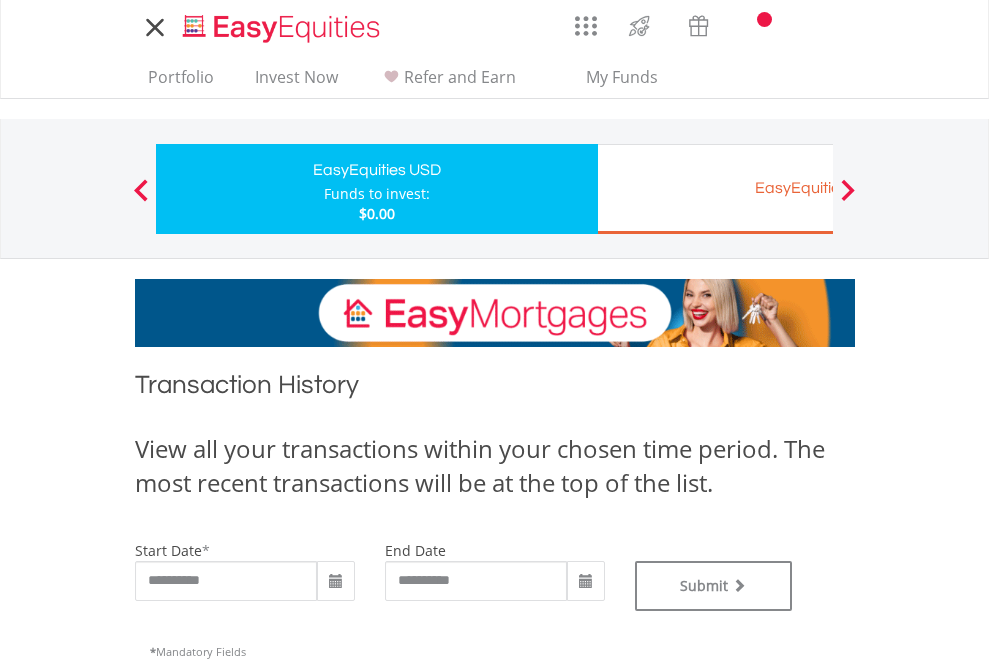 type on "**********" 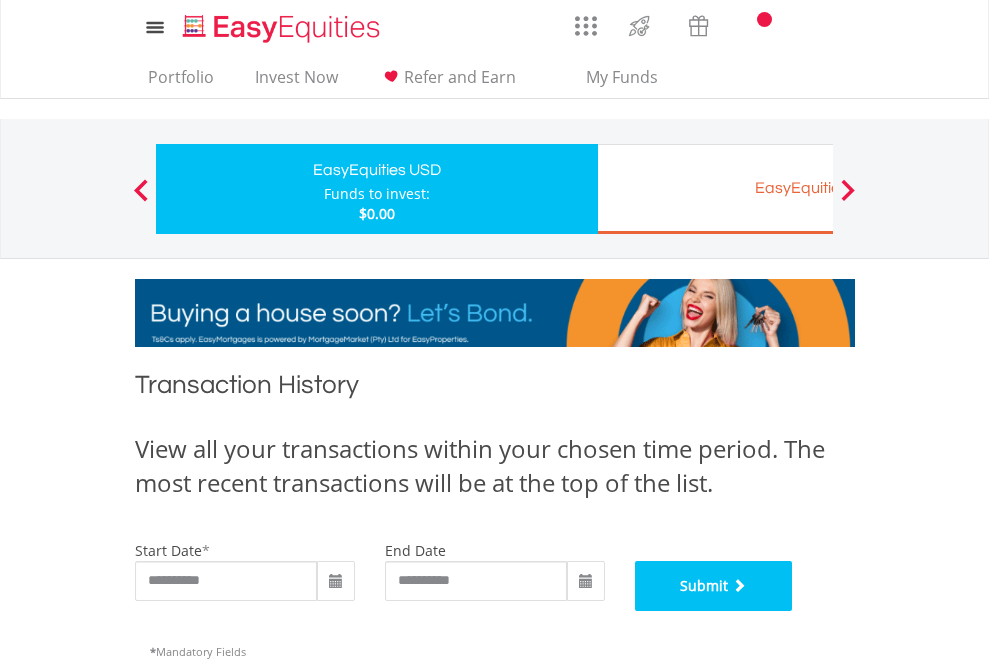 click on "Submit" at bounding box center [714, 586] 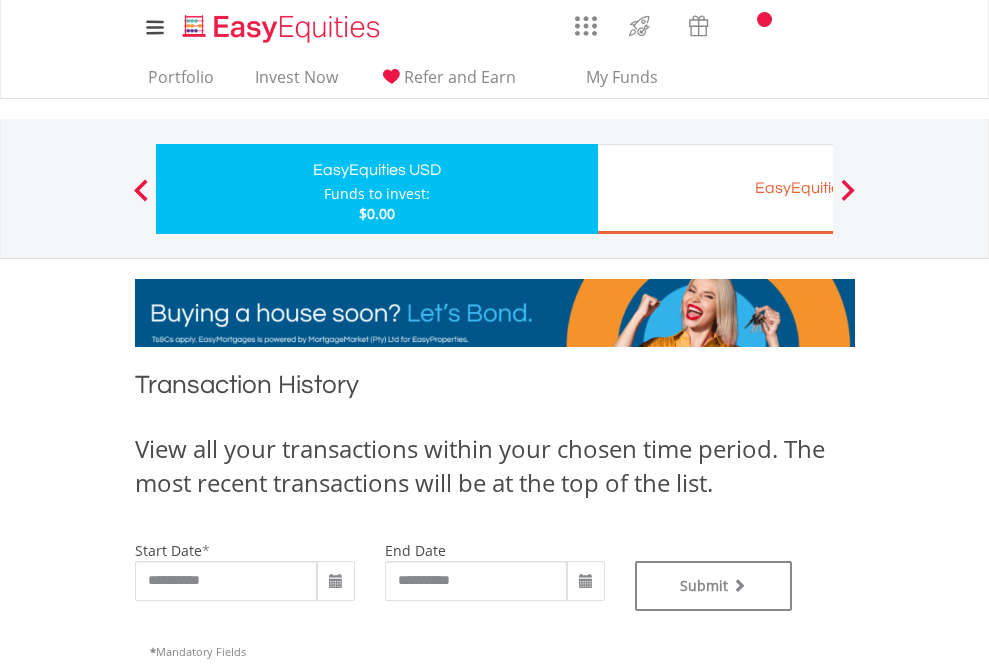 click on "EasyEquities EUR" at bounding box center [818, 188] 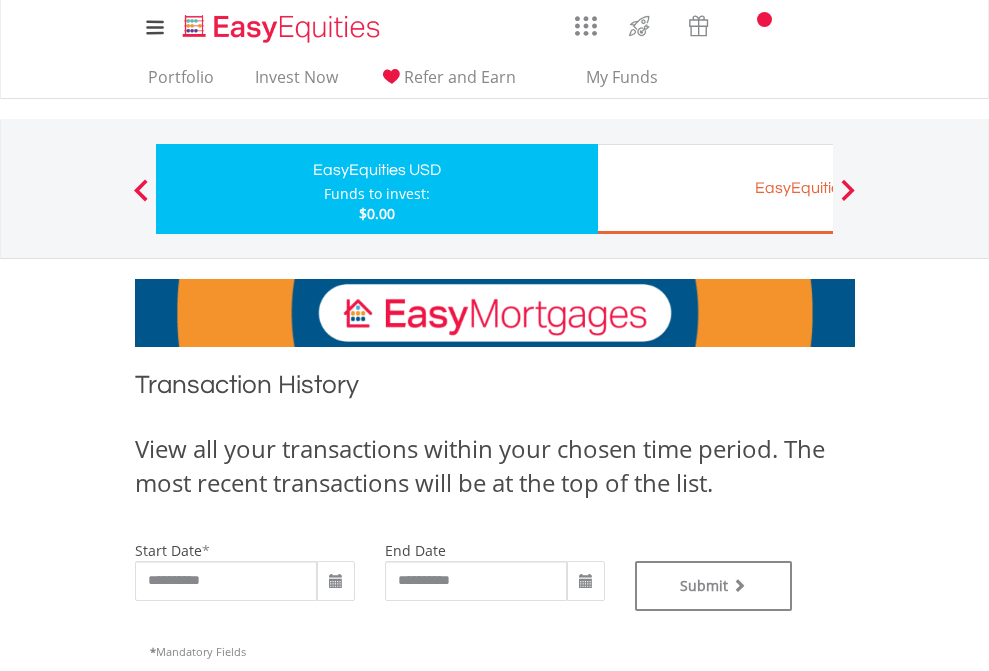scroll, scrollTop: 0, scrollLeft: 0, axis: both 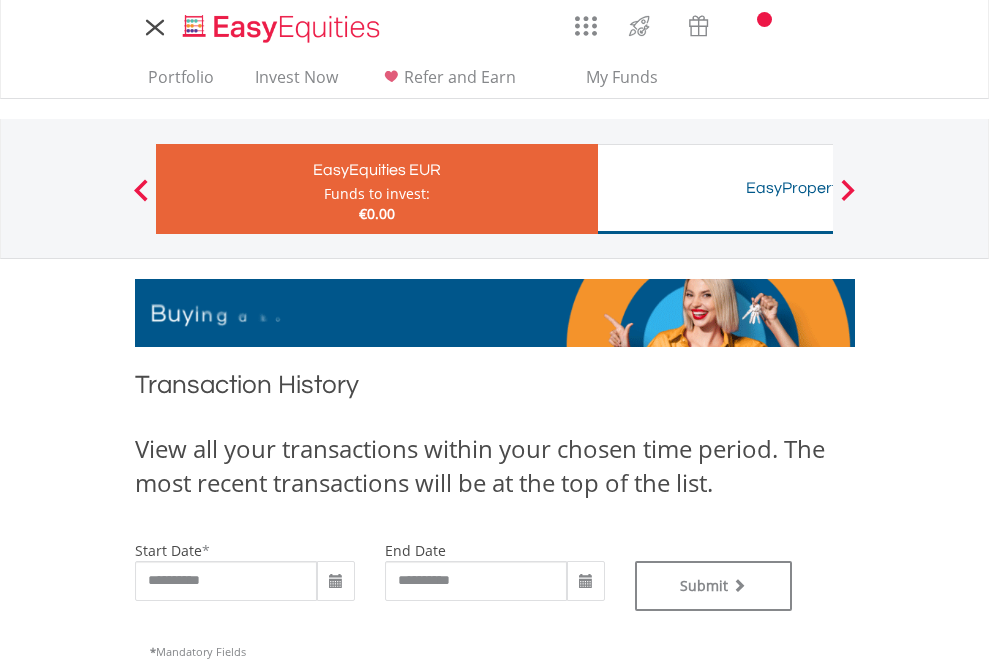 type on "**********" 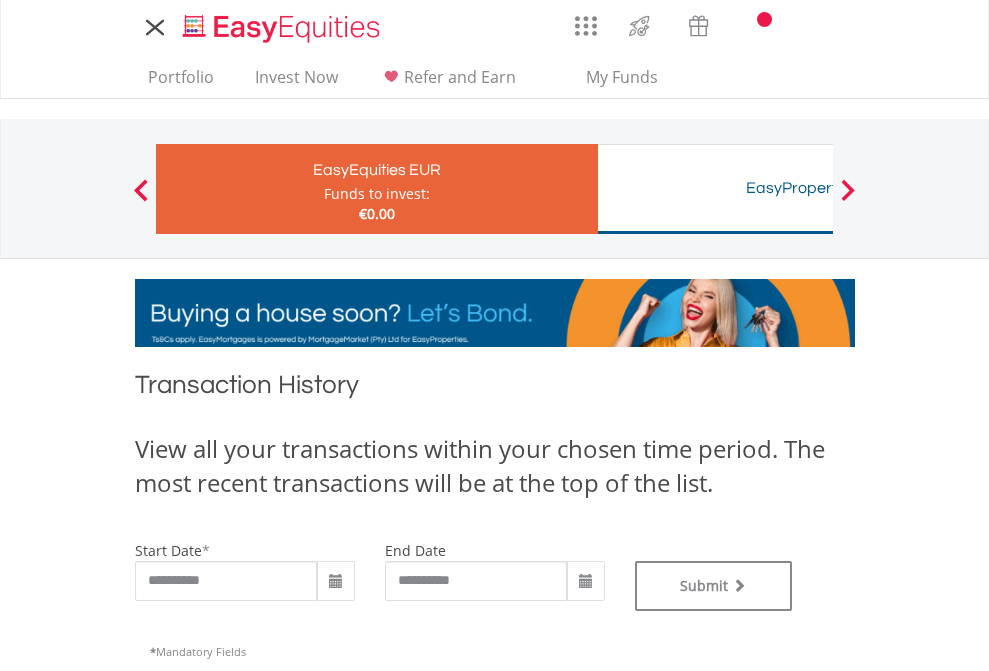 type on "**********" 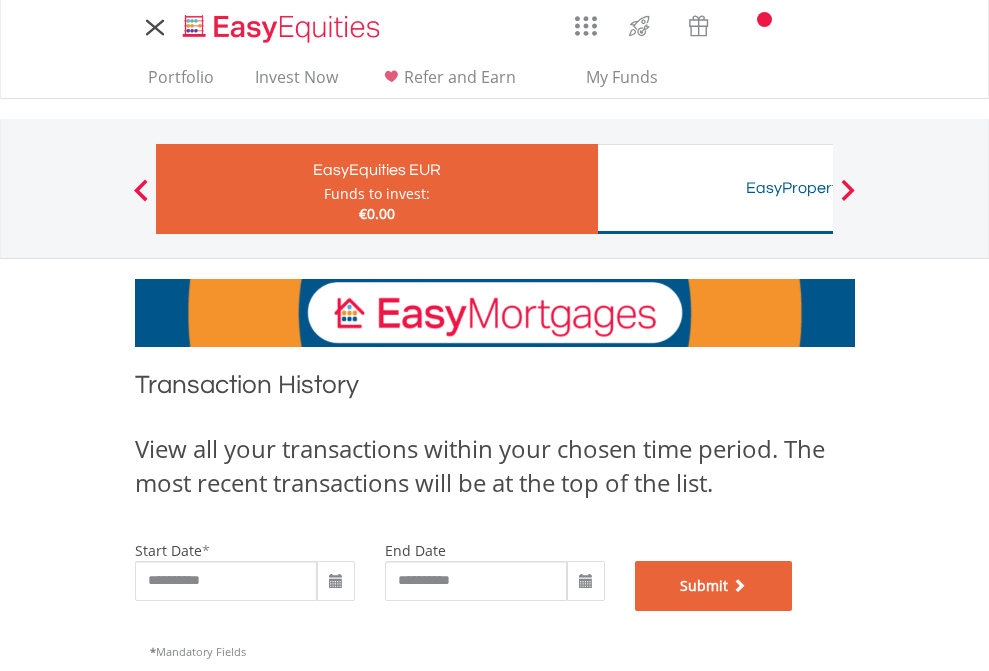 click on "Submit" at bounding box center [714, 586] 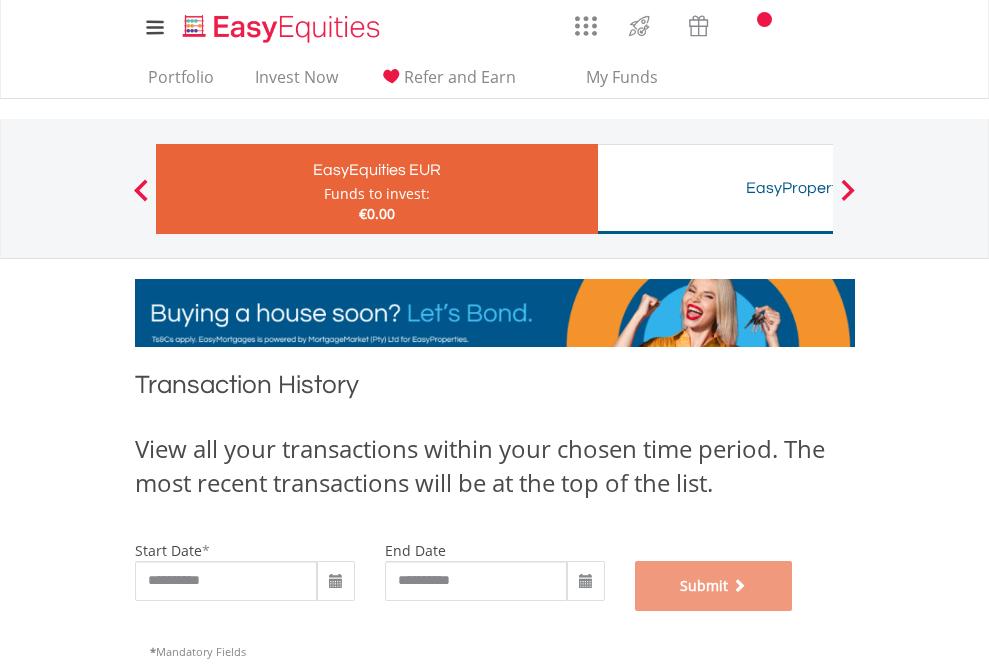 scroll, scrollTop: 811, scrollLeft: 0, axis: vertical 